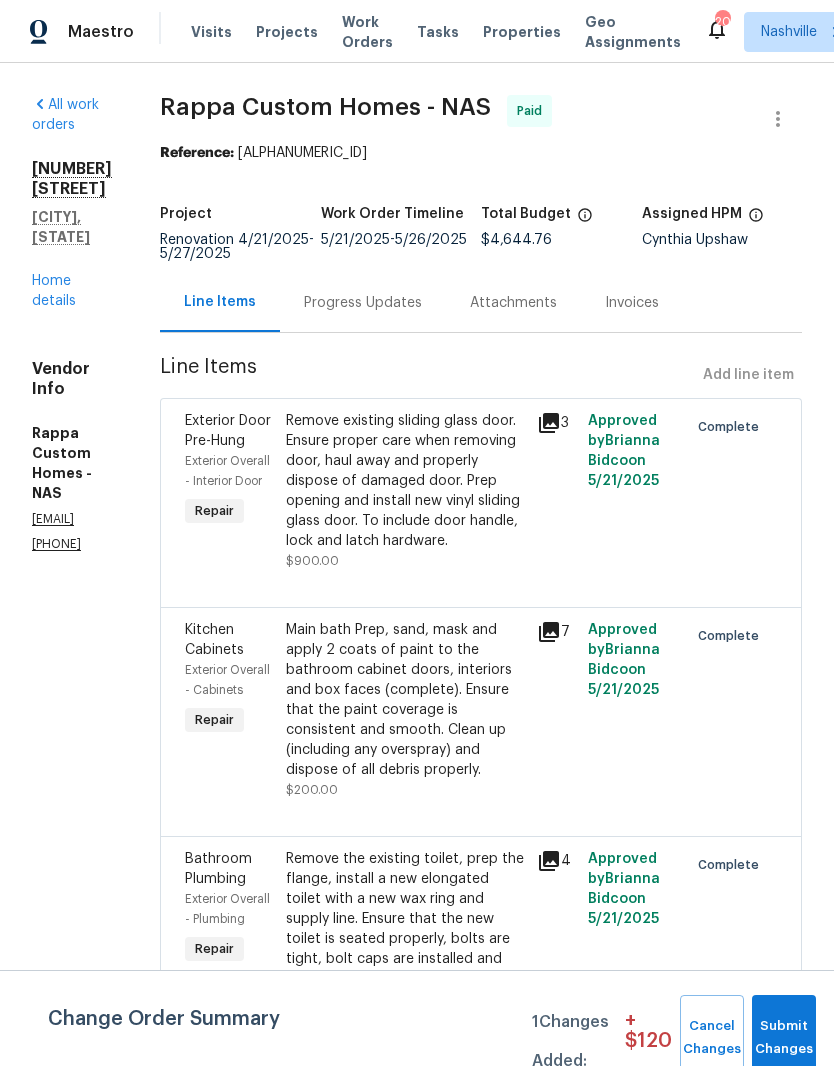 scroll, scrollTop: 0, scrollLeft: 0, axis: both 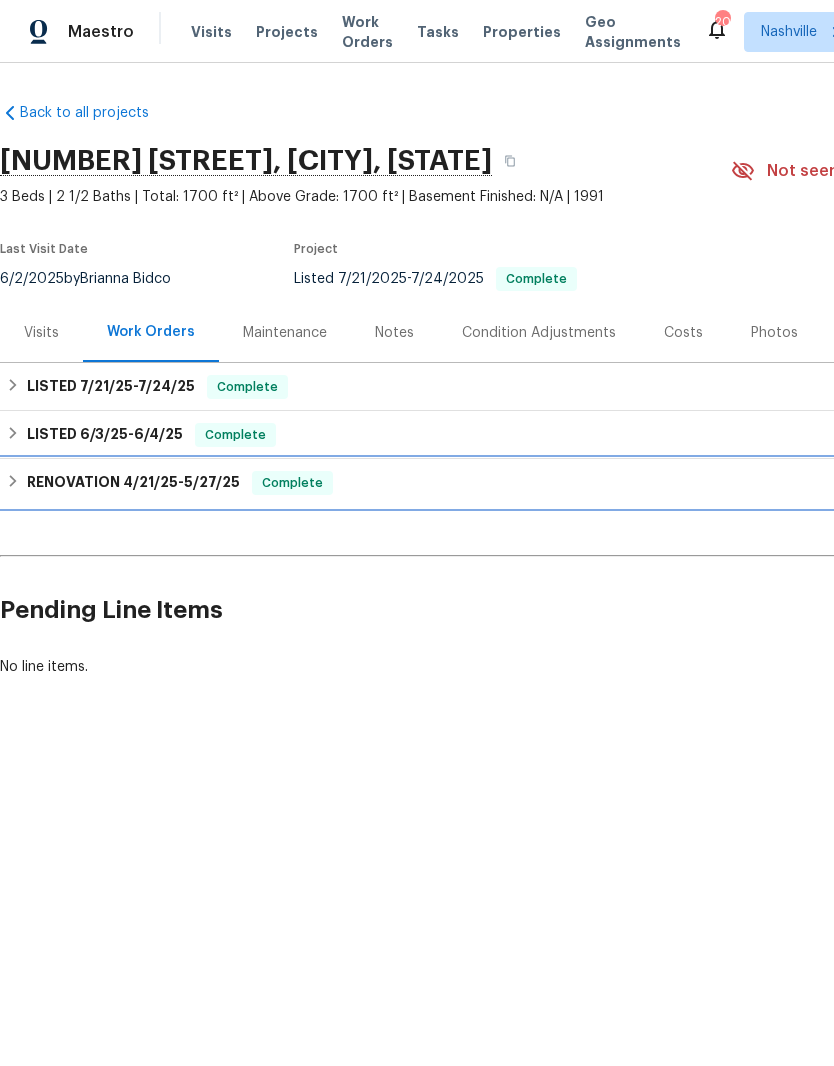 click on "RENOVATION   4/21/25  -  5/27/25" at bounding box center (133, 483) 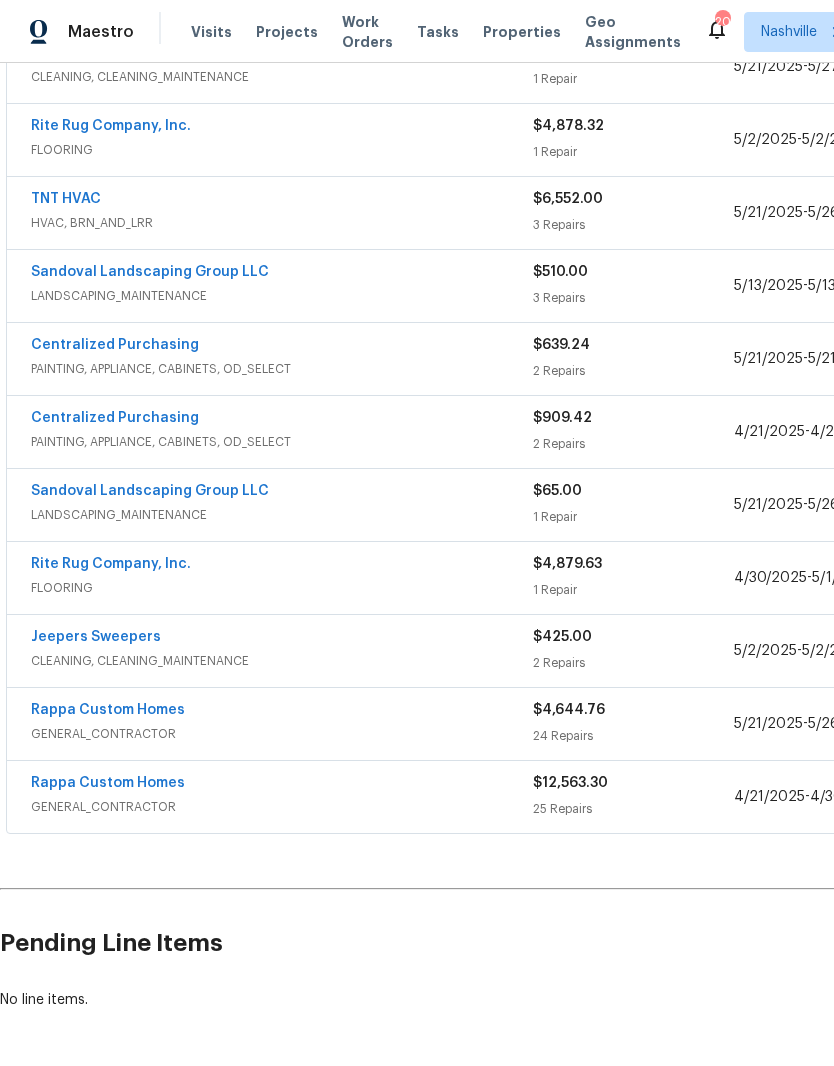 scroll, scrollTop: 509, scrollLeft: 0, axis: vertical 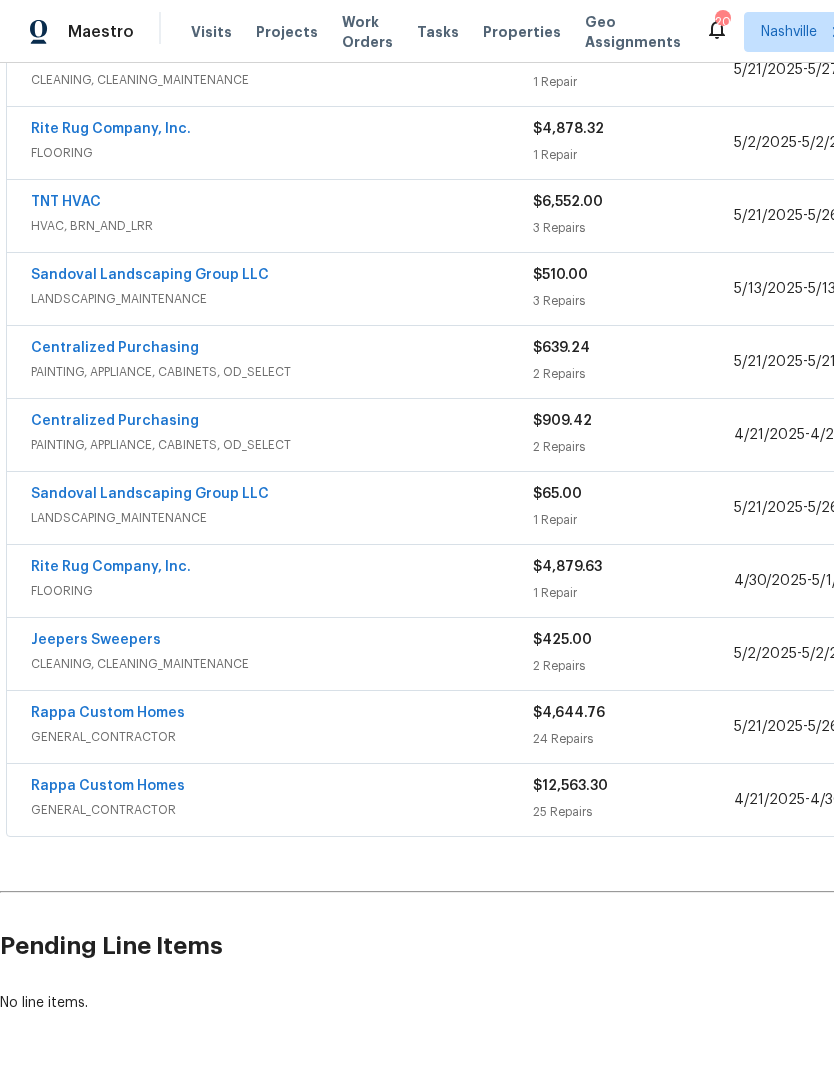 click on "Rappa Custom Homes" at bounding box center (108, 786) 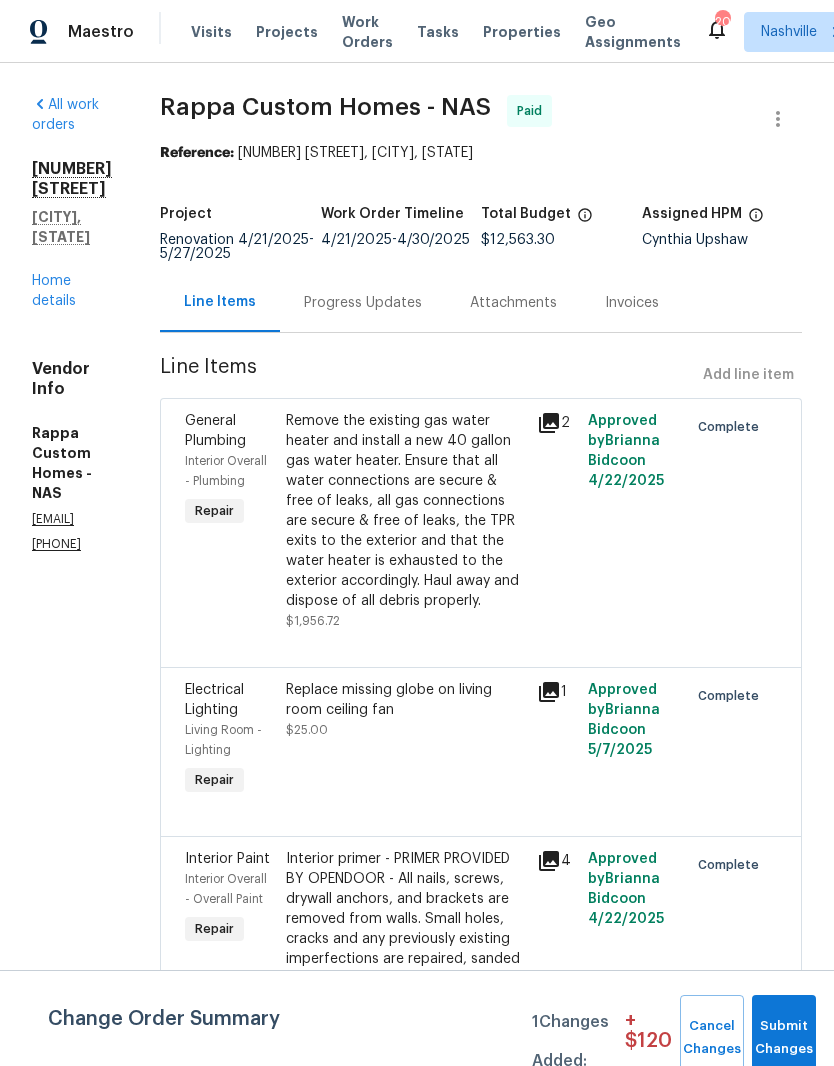 scroll, scrollTop: 0, scrollLeft: 0, axis: both 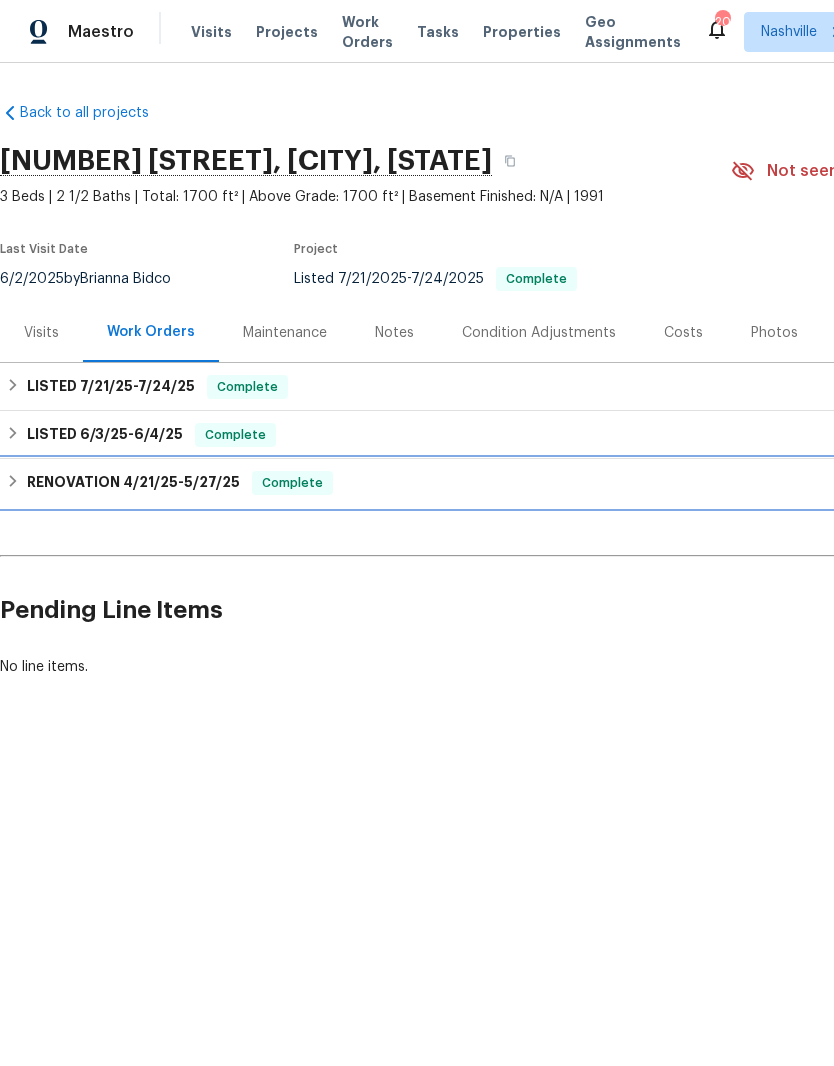 click on "RENOVATION   4/21/25  -  5/27/25" at bounding box center [133, 483] 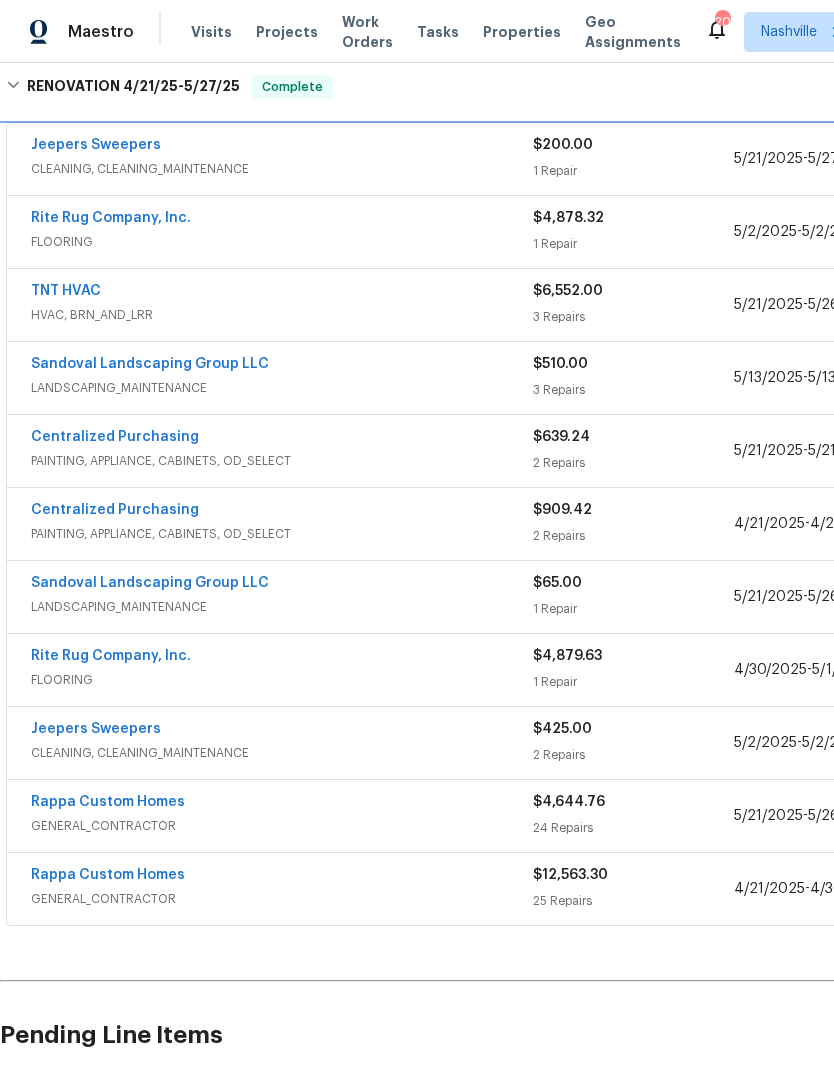 scroll, scrollTop: 421, scrollLeft: 0, axis: vertical 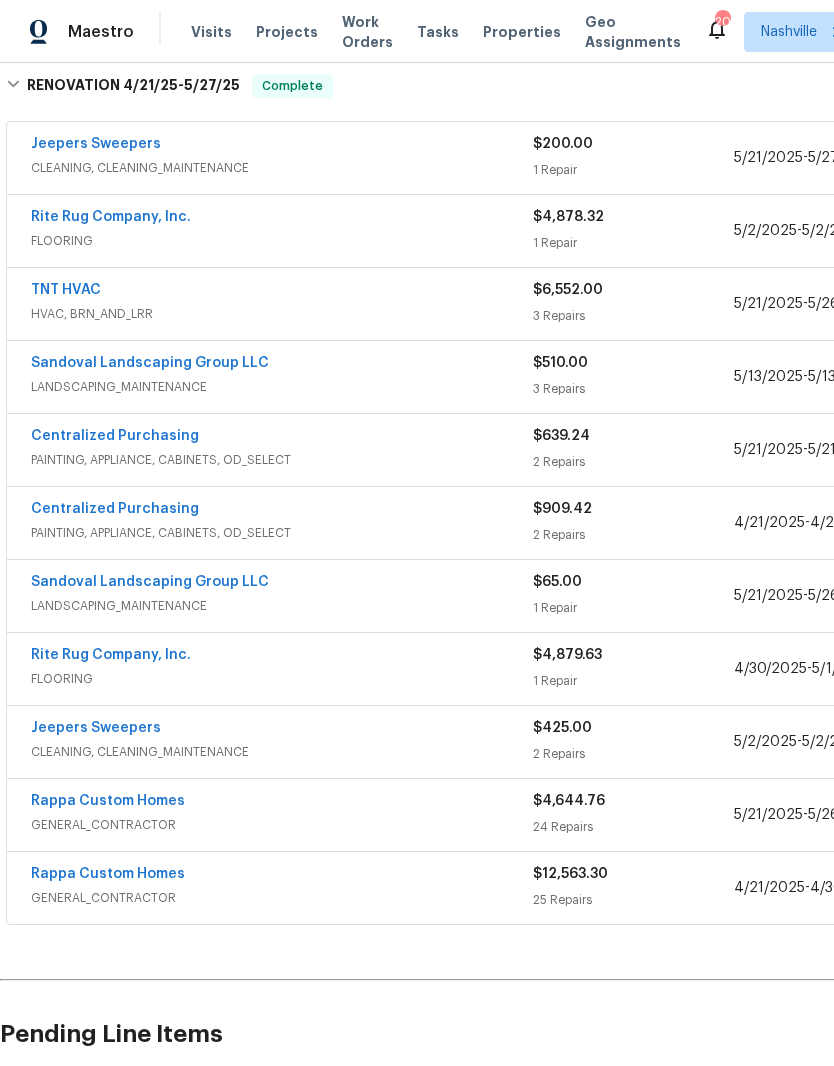 click on "Rappa Custom Homes" at bounding box center [108, 801] 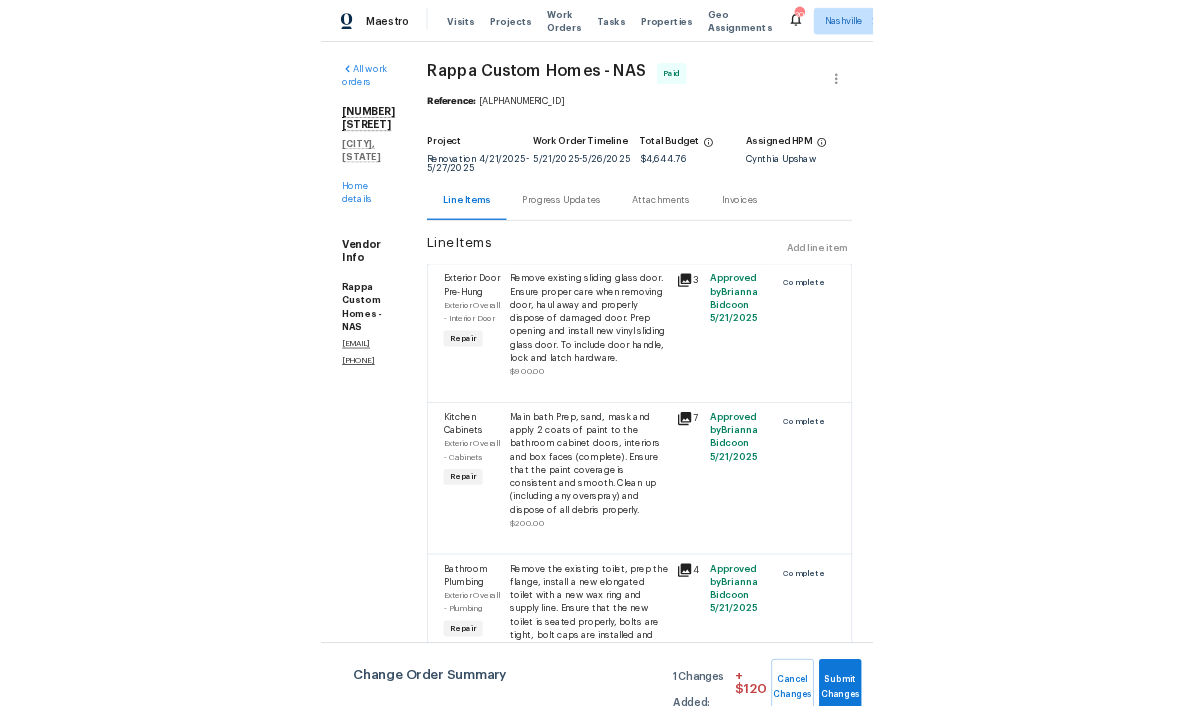 scroll, scrollTop: 0, scrollLeft: 0, axis: both 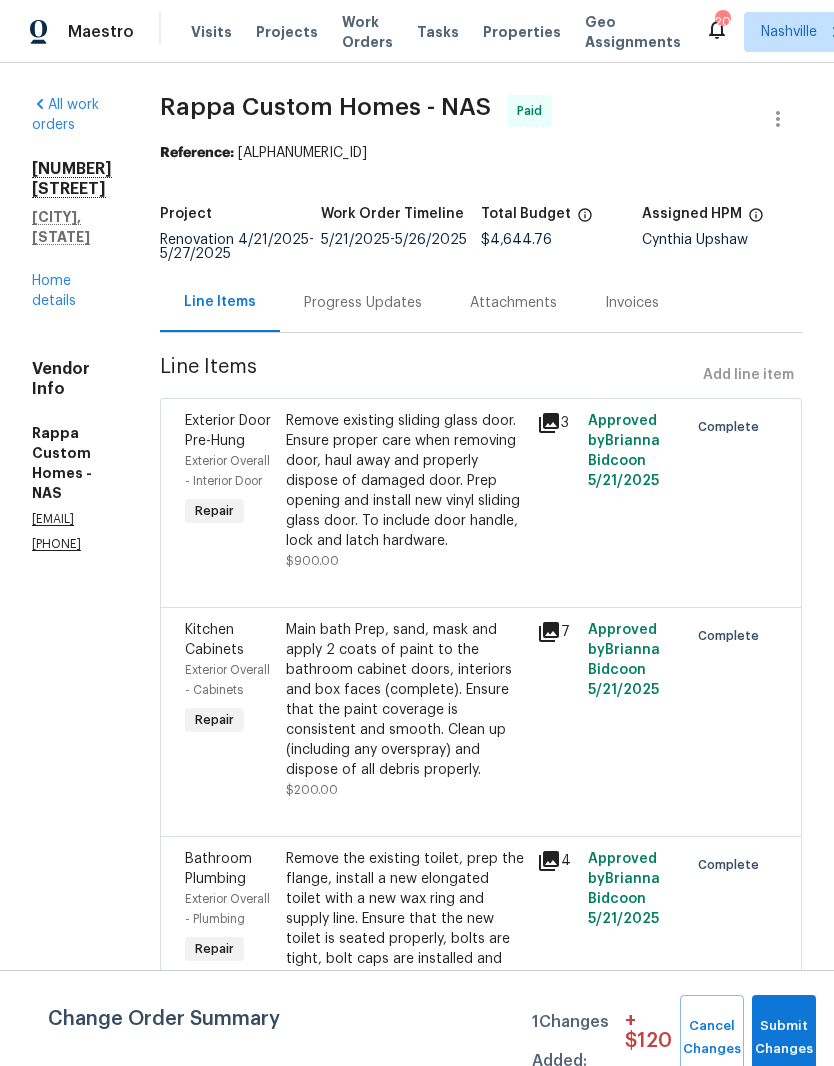 click on "Home details" at bounding box center [54, 291] 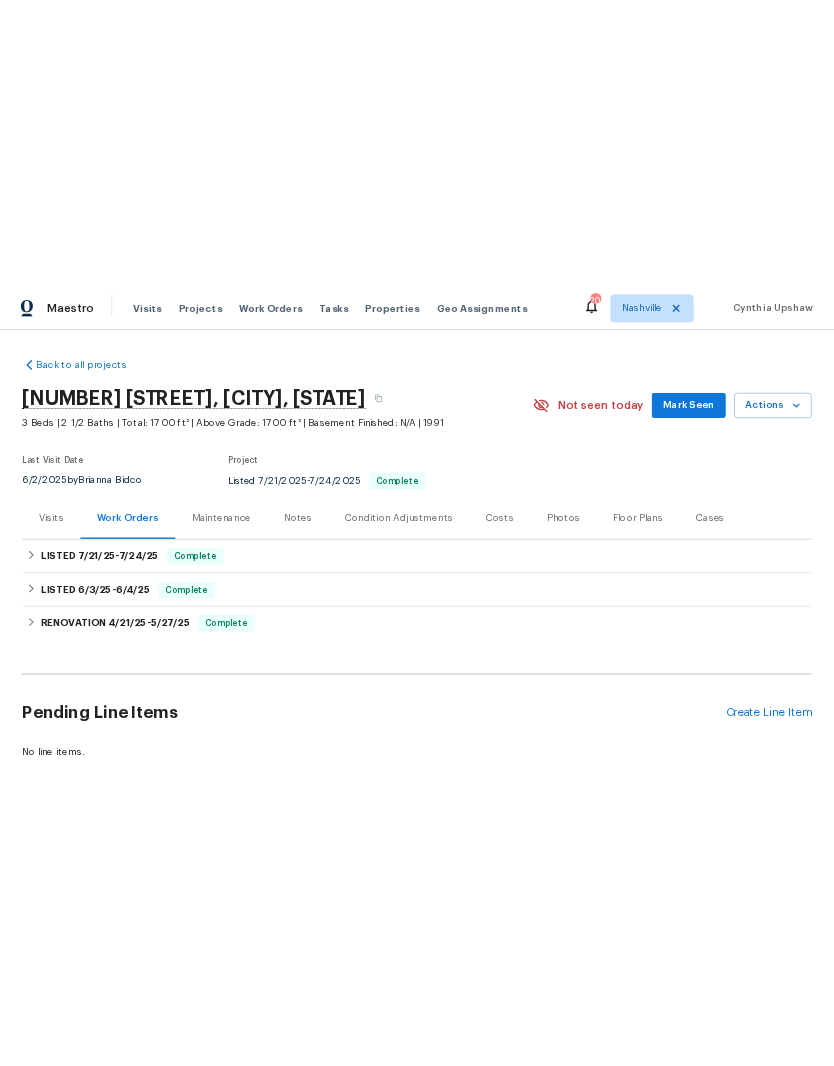 scroll, scrollTop: 0, scrollLeft: 0, axis: both 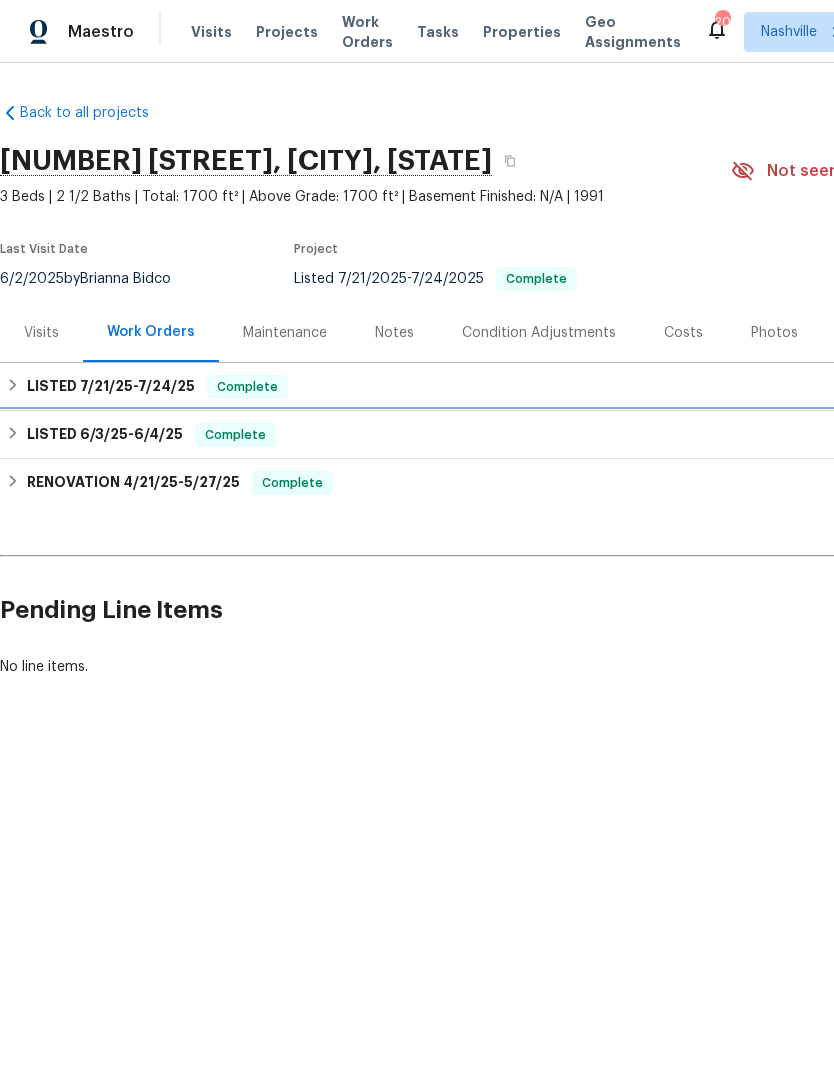 click on "6/3/25" at bounding box center [104, 434] 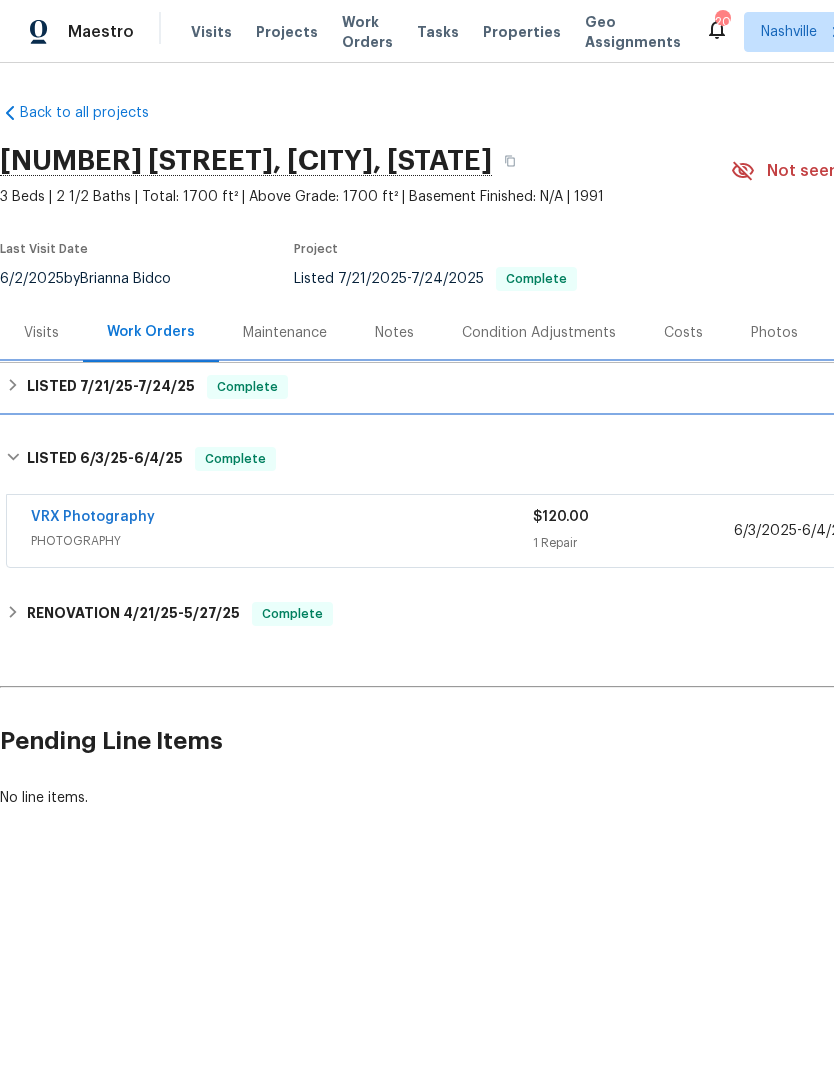 click on "7/21/25" at bounding box center (106, 386) 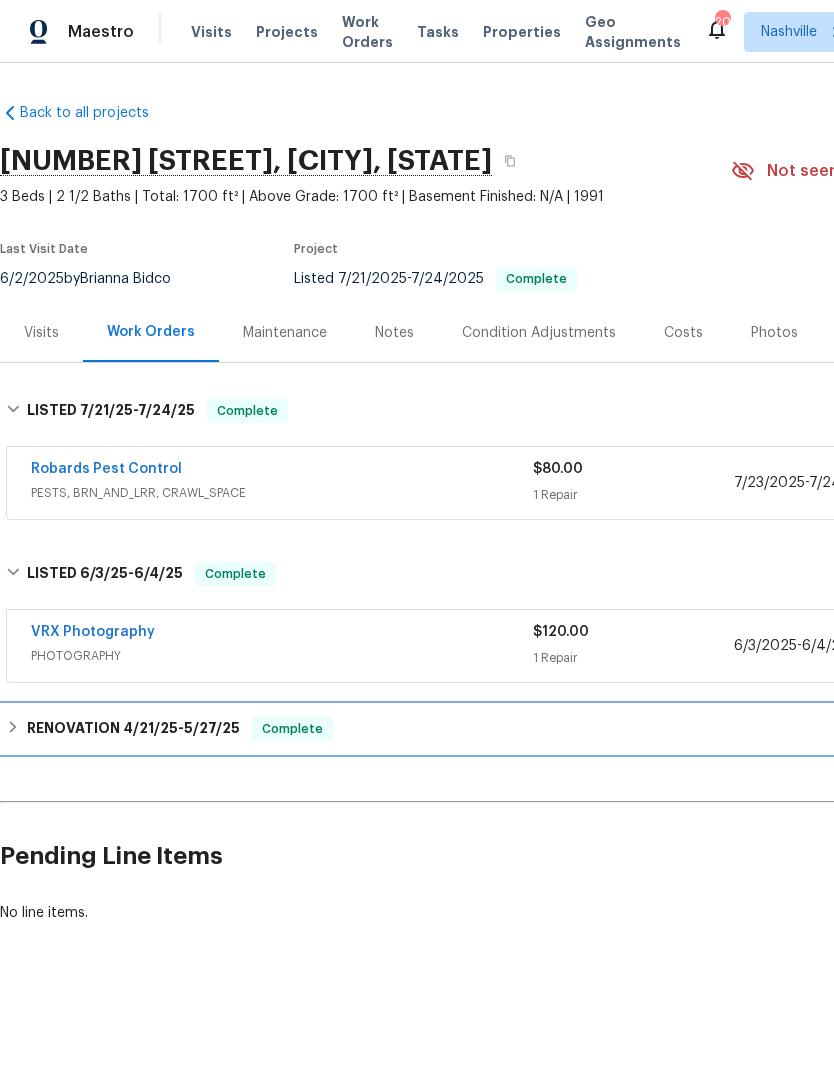 click on "RENOVATION   4/21/25  -  5/27/25" at bounding box center (133, 729) 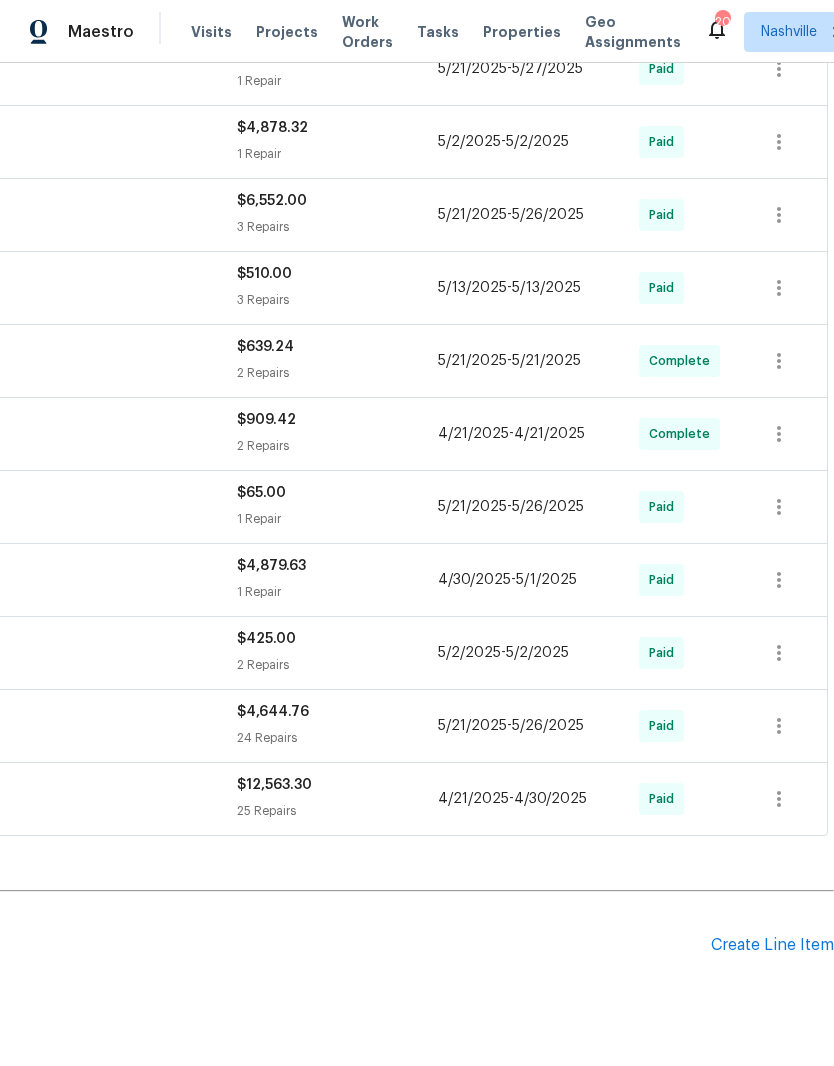 scroll, scrollTop: 739, scrollLeft: 296, axis: both 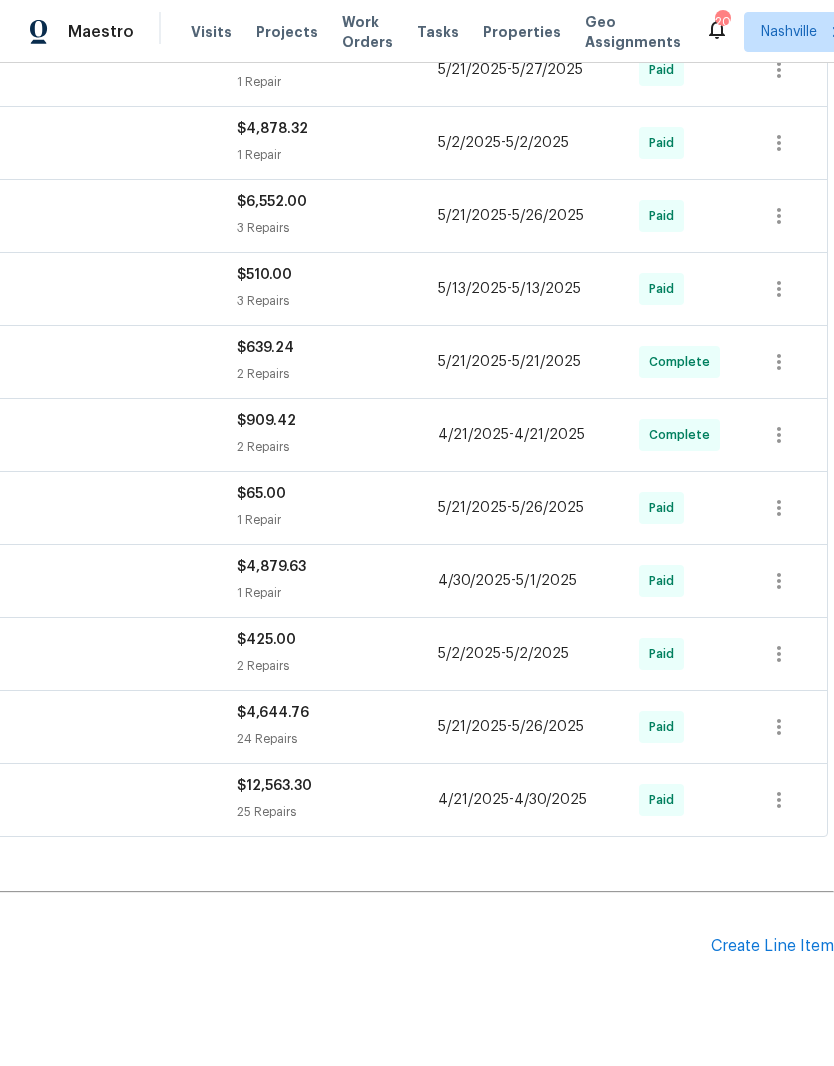 click on "Create Line Item" at bounding box center (772, 946) 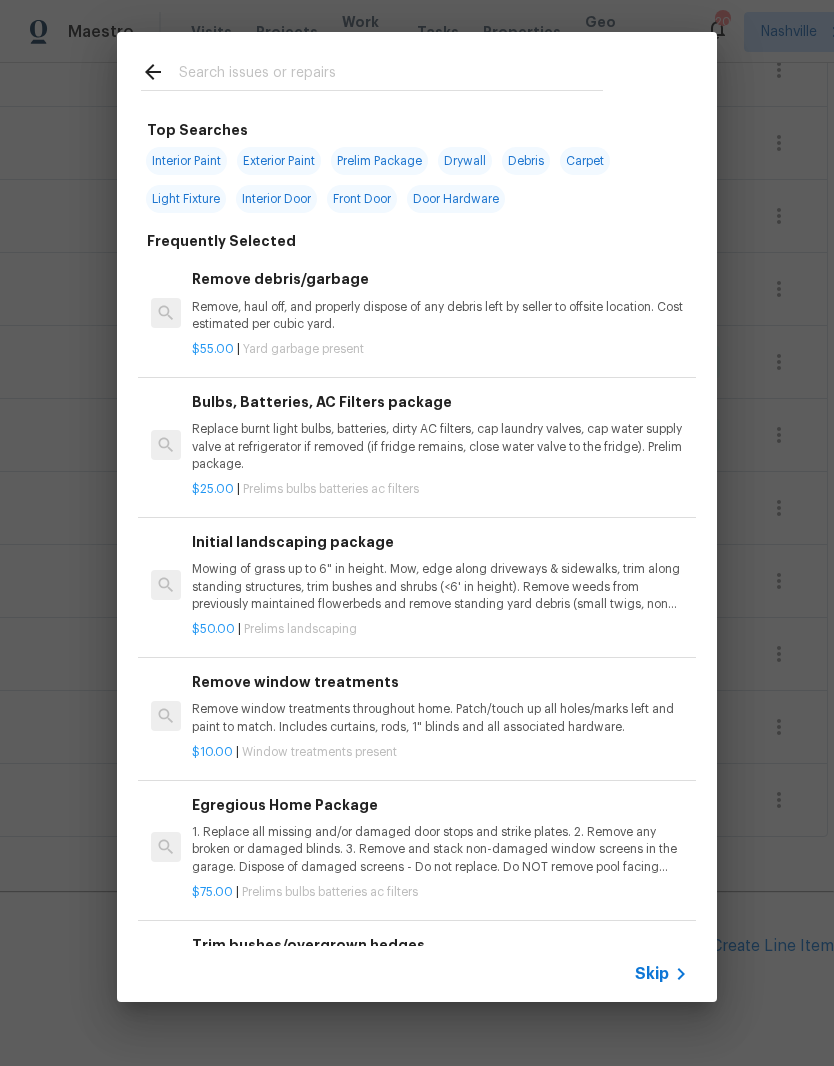click at bounding box center [391, 75] 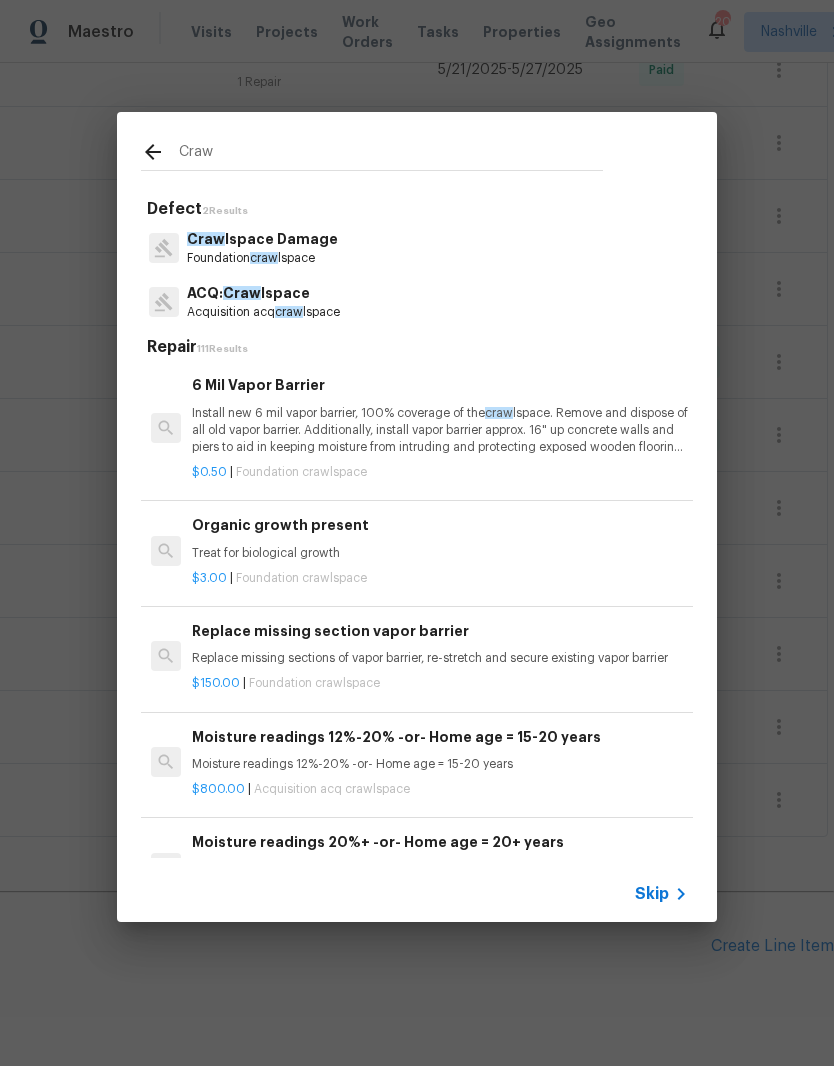type on "Crawl" 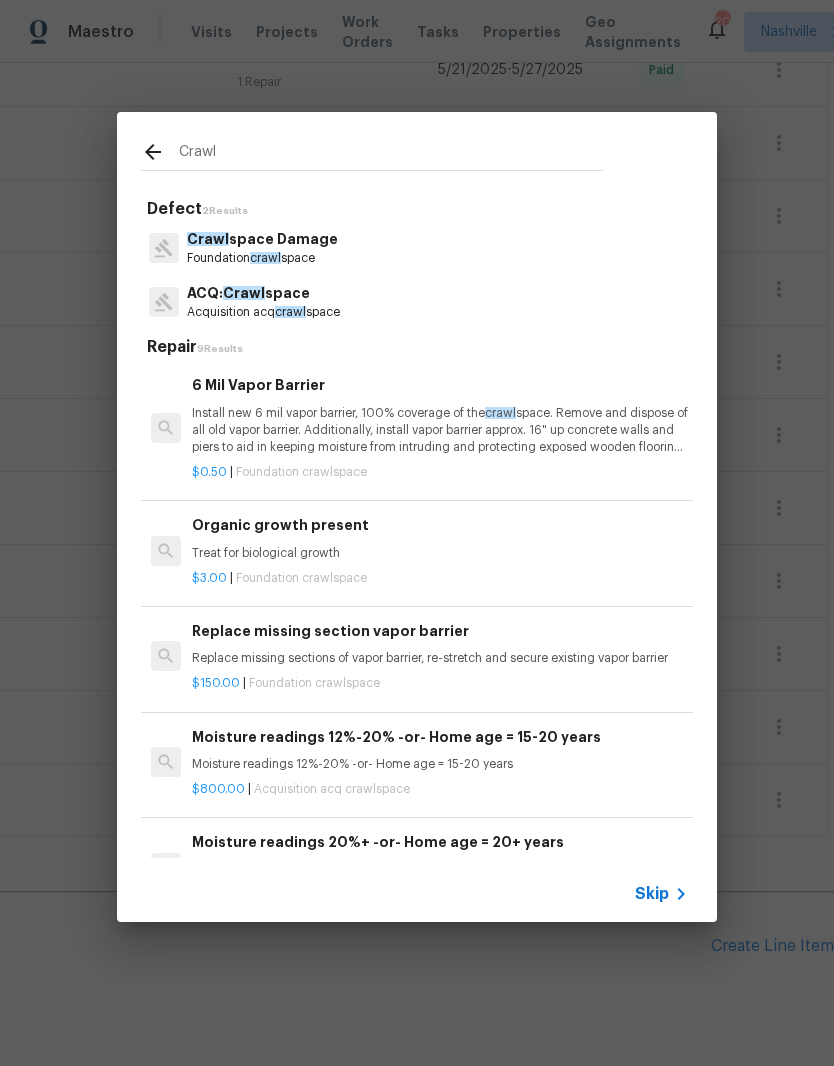 scroll, scrollTop: 0, scrollLeft: 0, axis: both 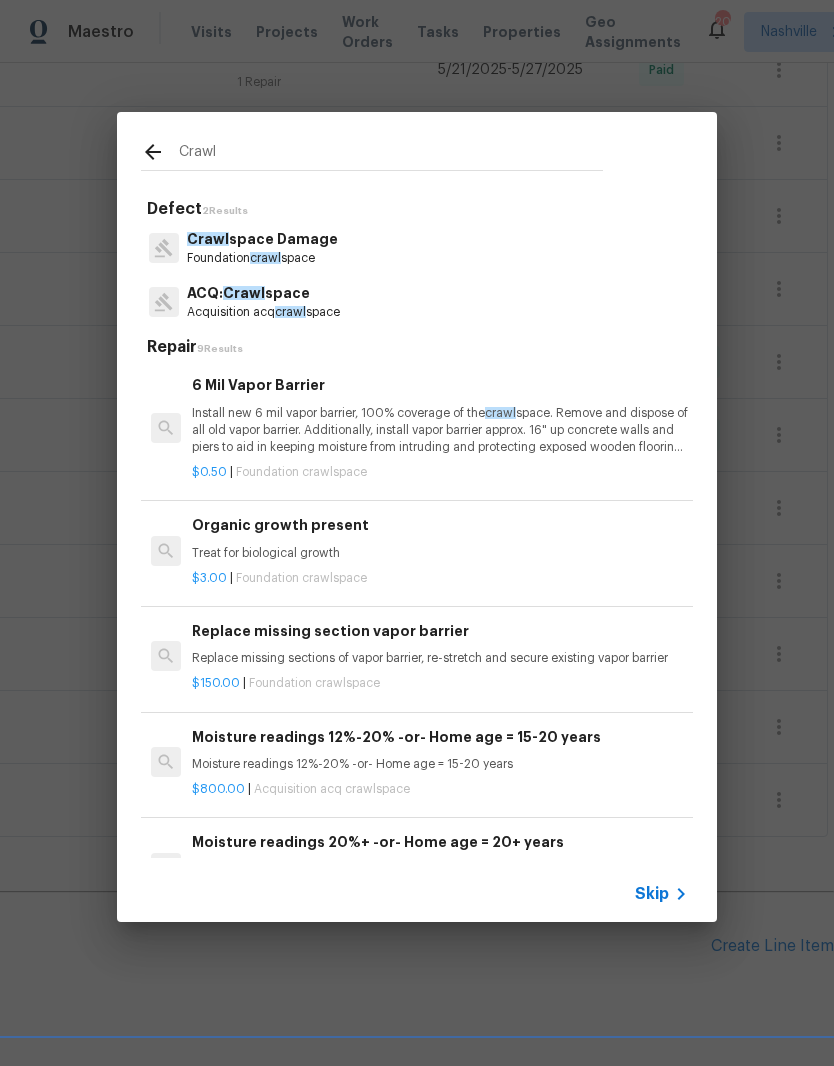 click on "Organic growth present" at bounding box center [440, 525] 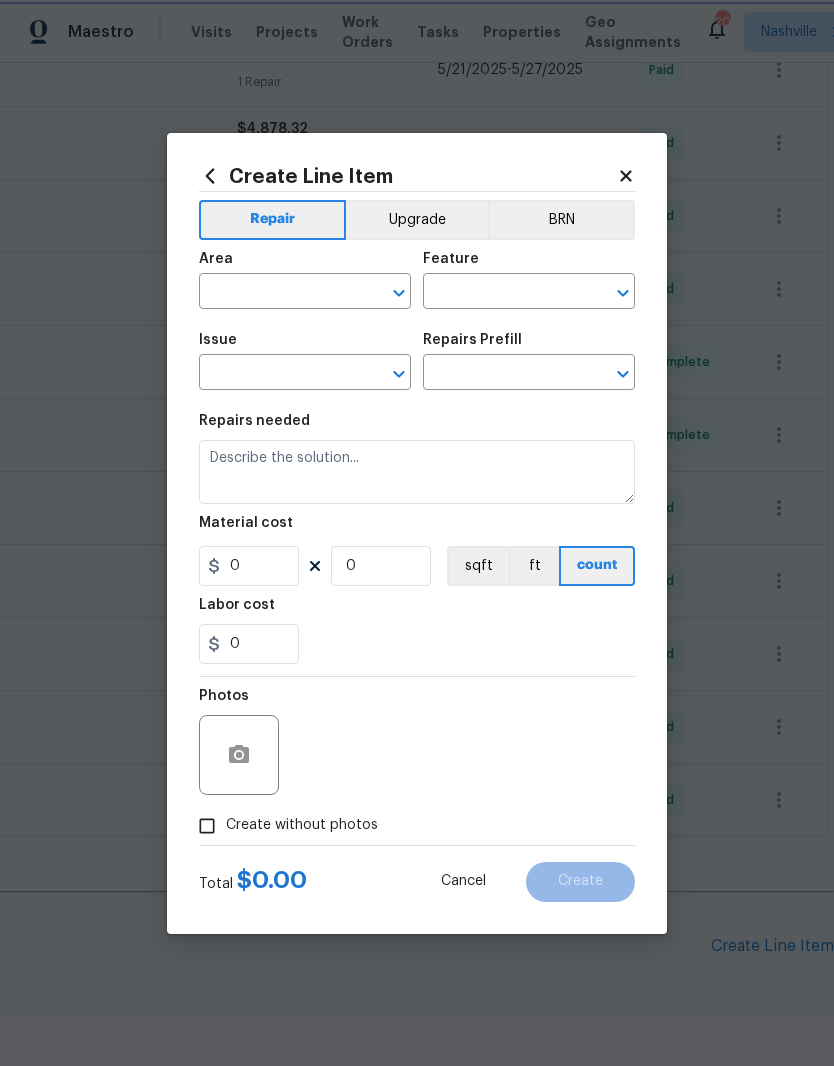 type on "Foundation" 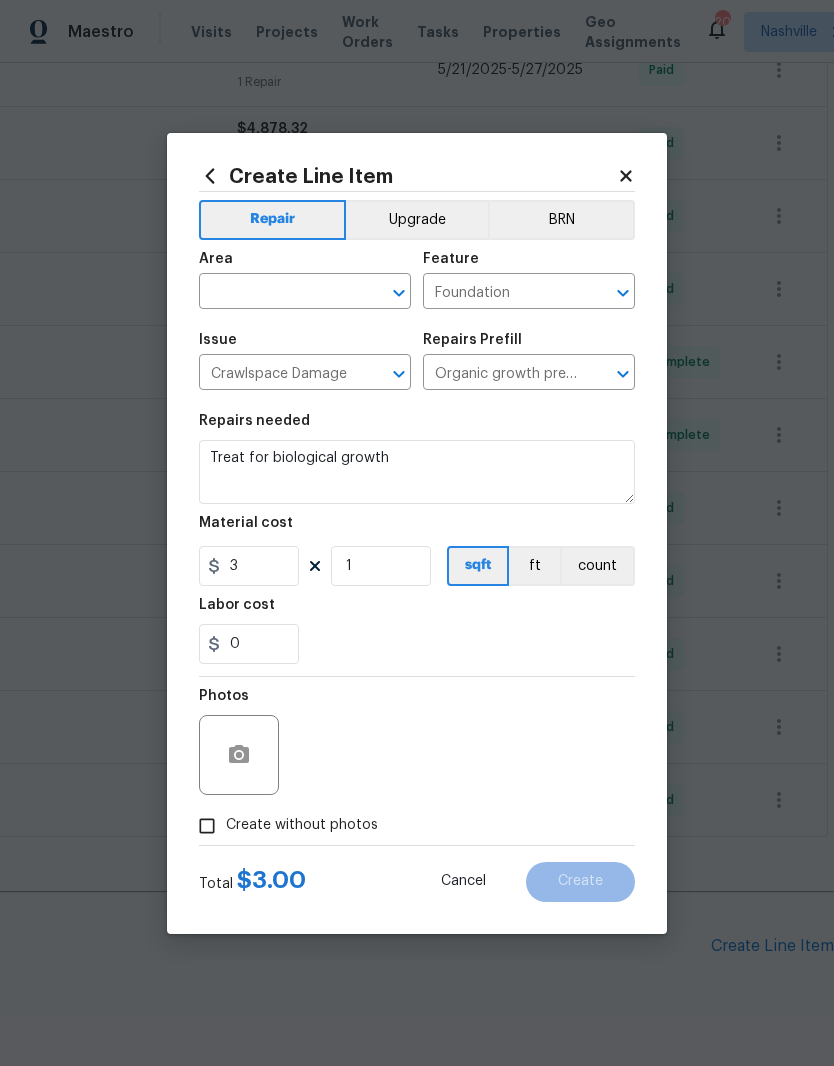 click at bounding box center [277, 293] 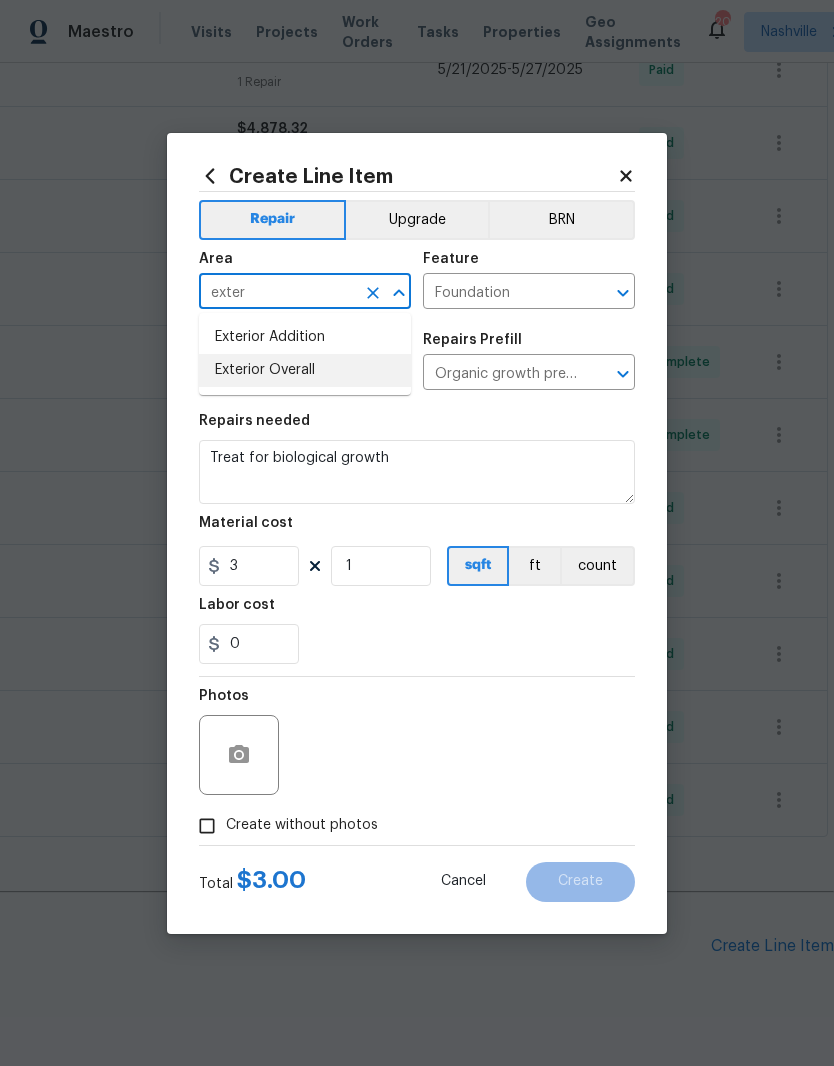 click on "Exterior Overall" at bounding box center (305, 370) 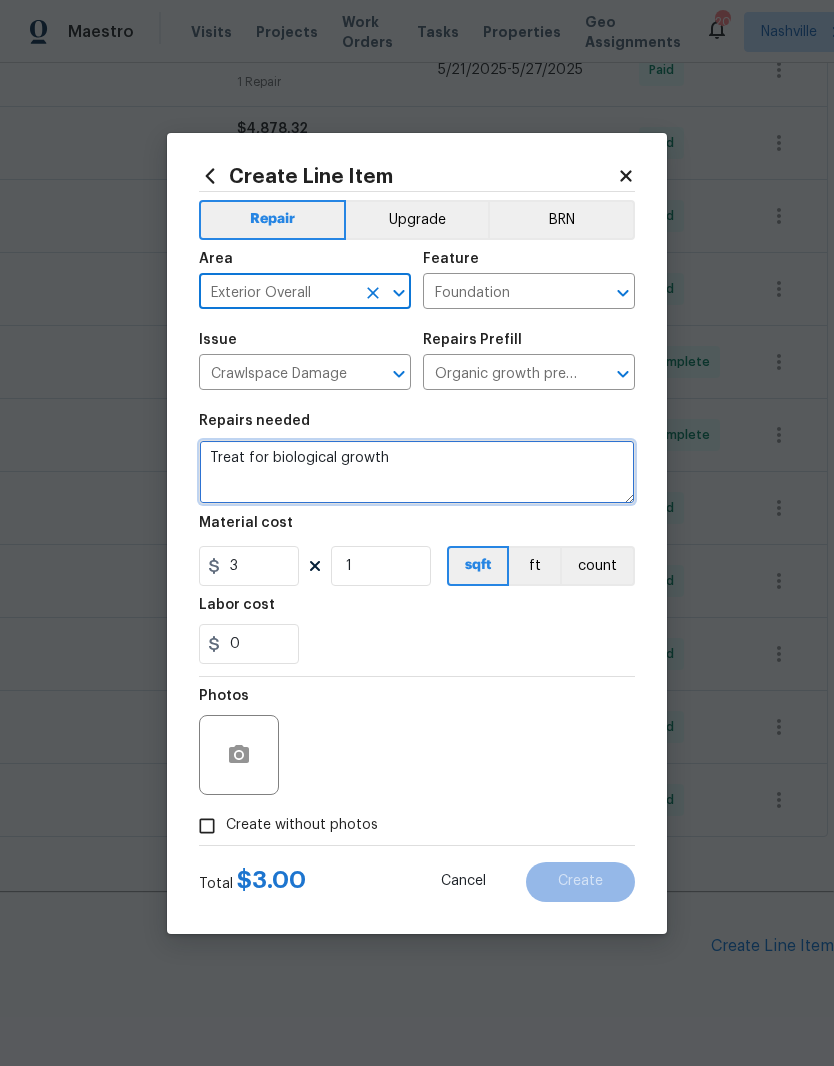 click on "Treat for biological growth" at bounding box center [417, 472] 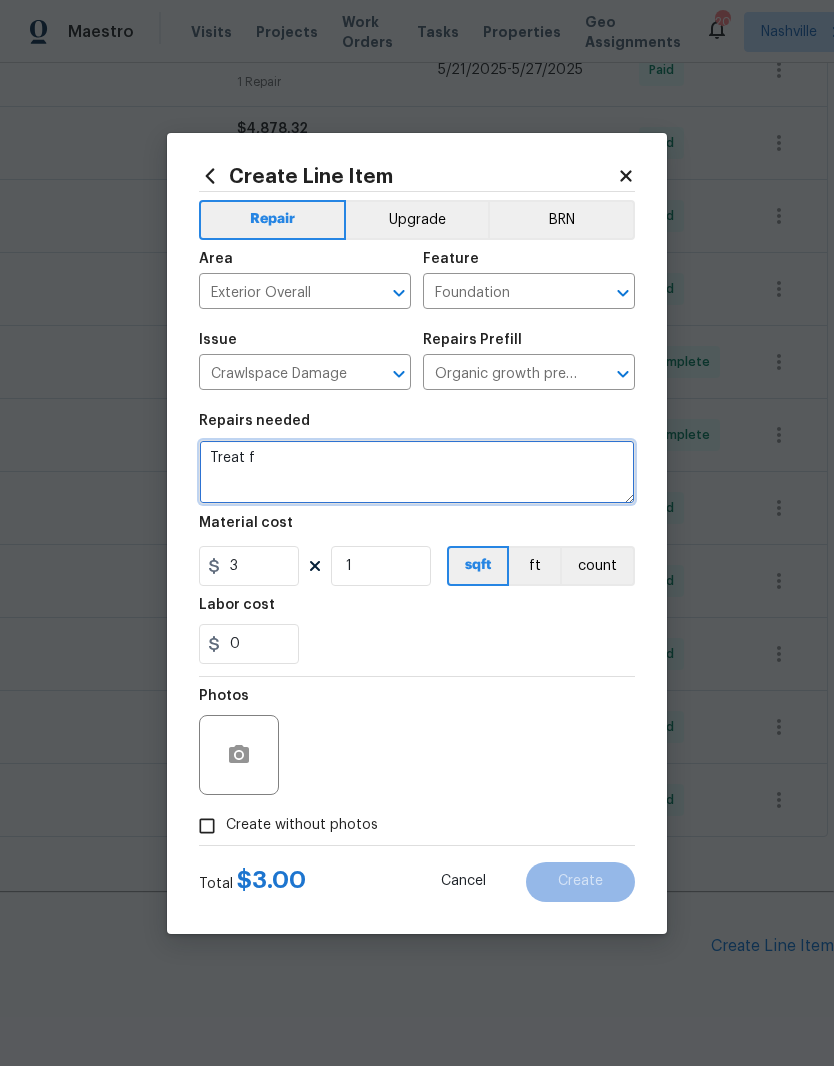 type on "Treat" 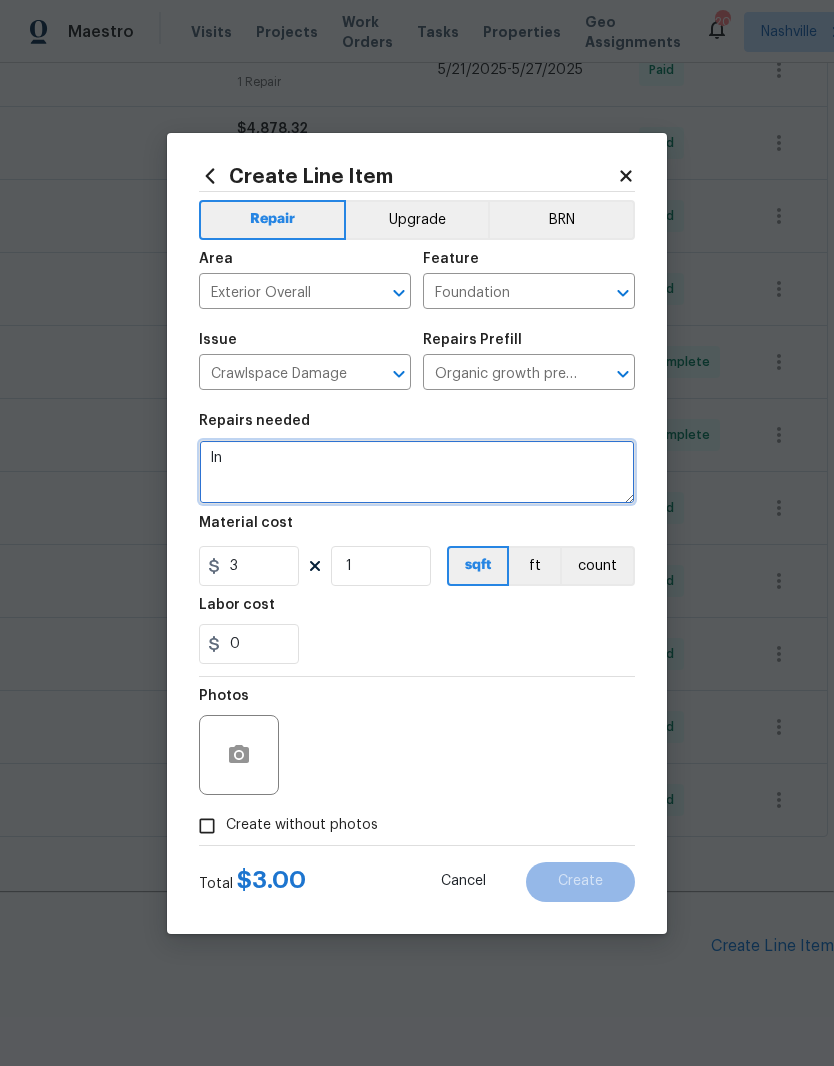 type on "I" 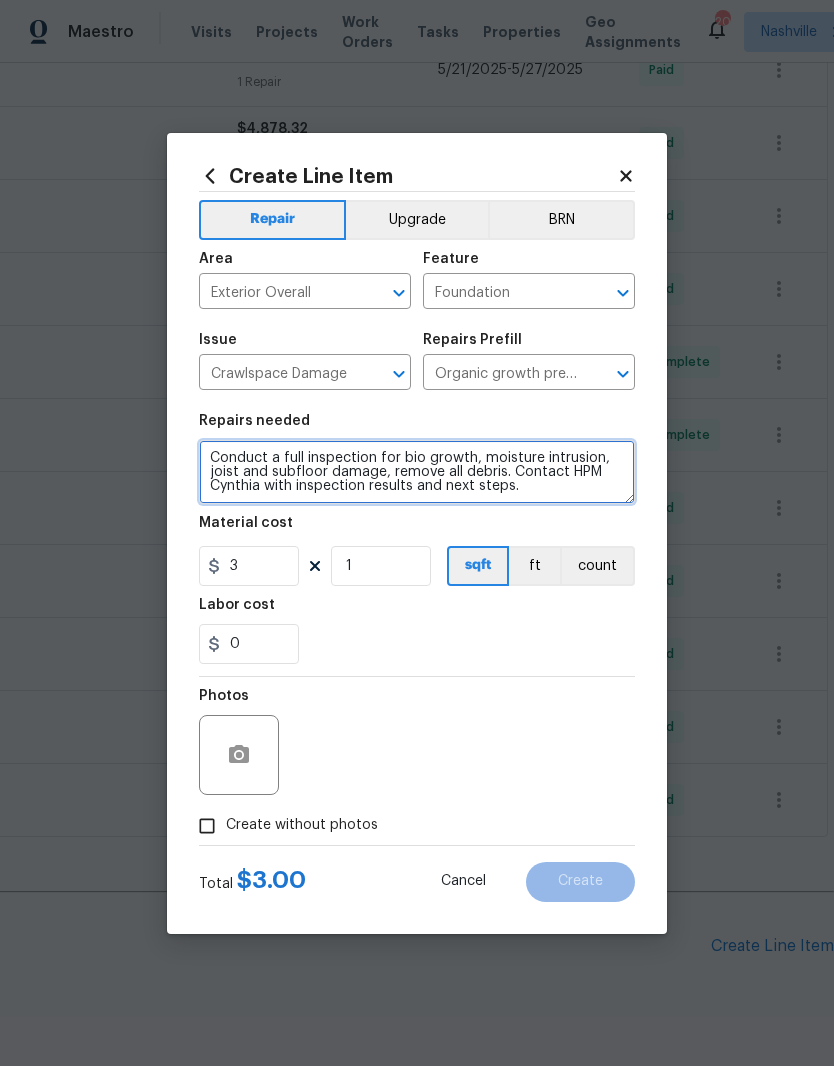 type on "Conduct a full inspection for bio growth, moisture intrusion, joist and subfloor damage, remove all debris. Contact HPM Cynthia with inspection results and next steps." 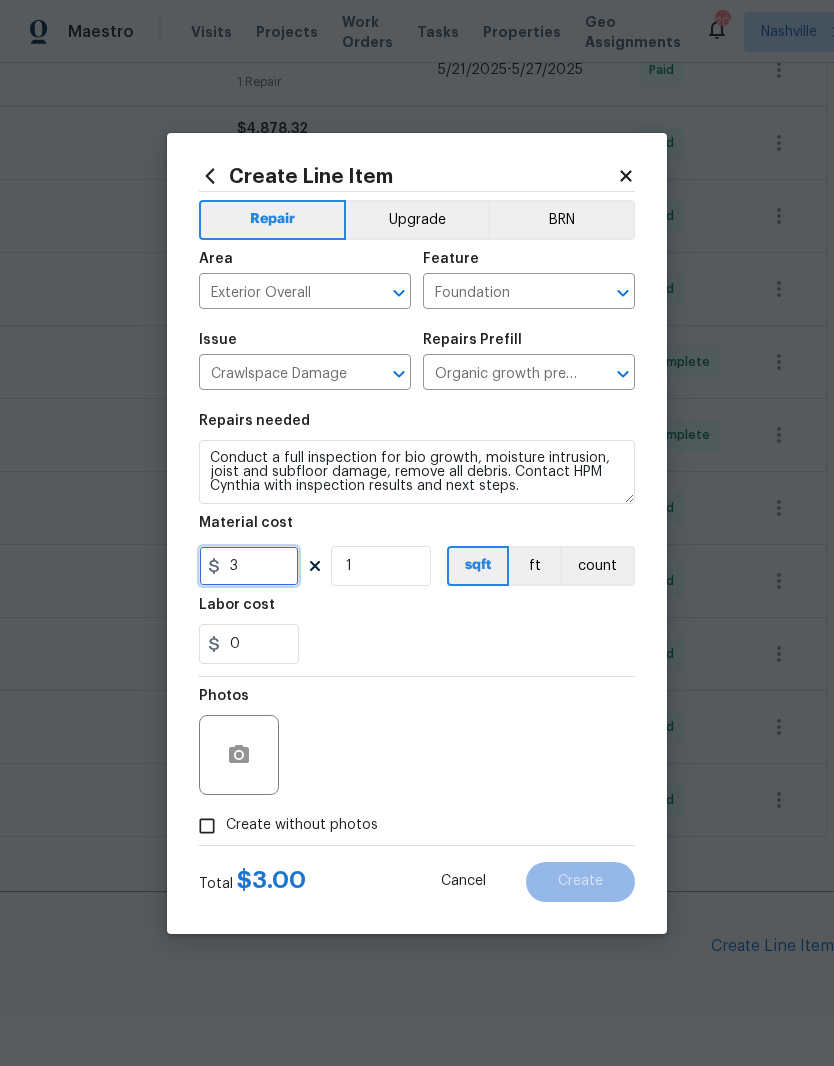 click on "3" at bounding box center [249, 566] 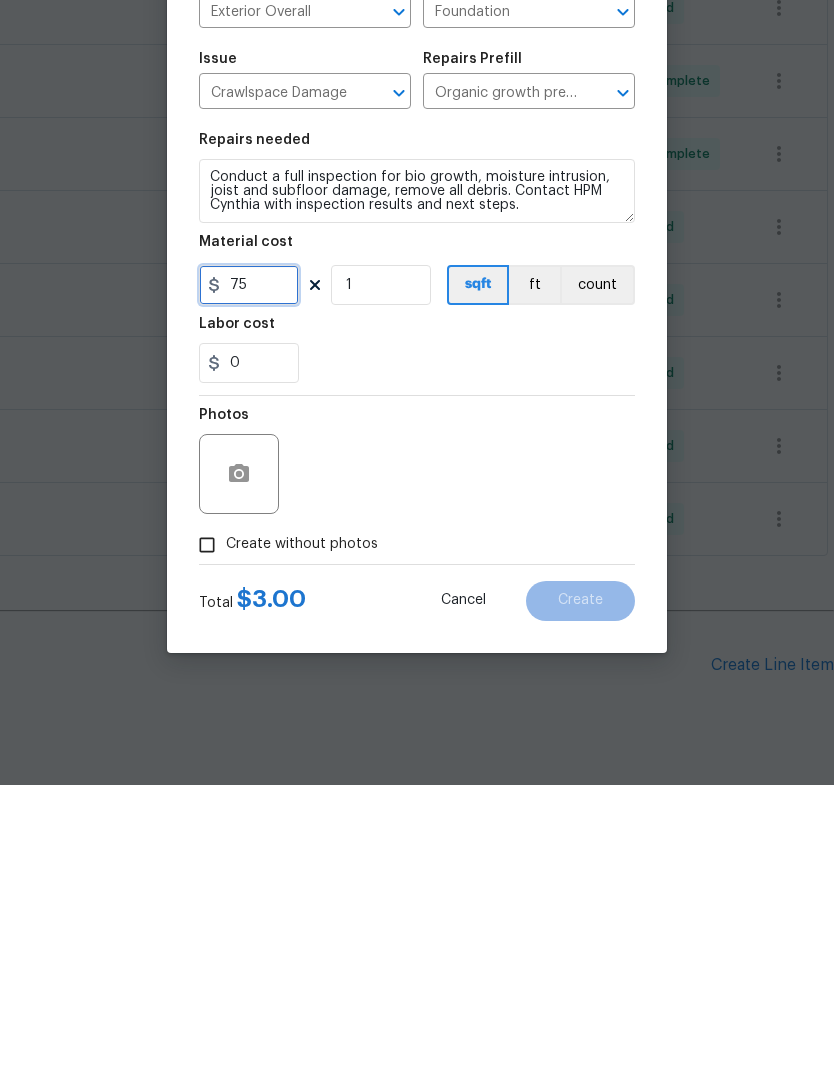 type on "75" 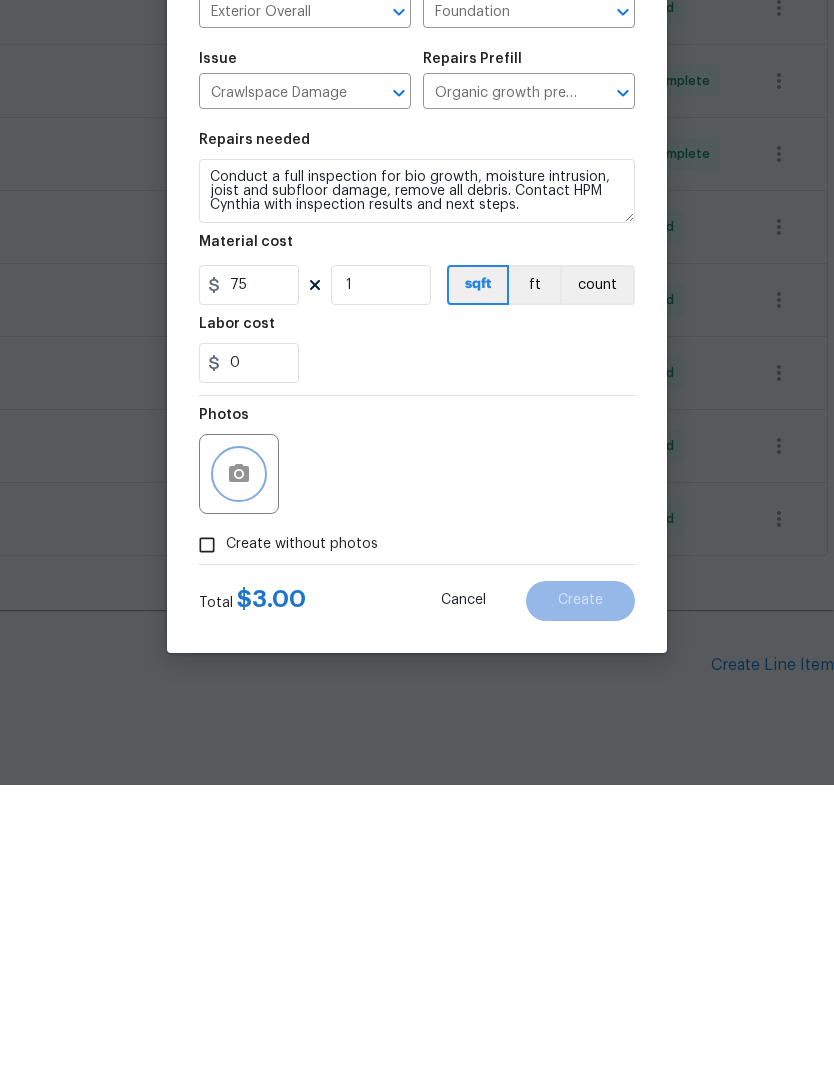 click 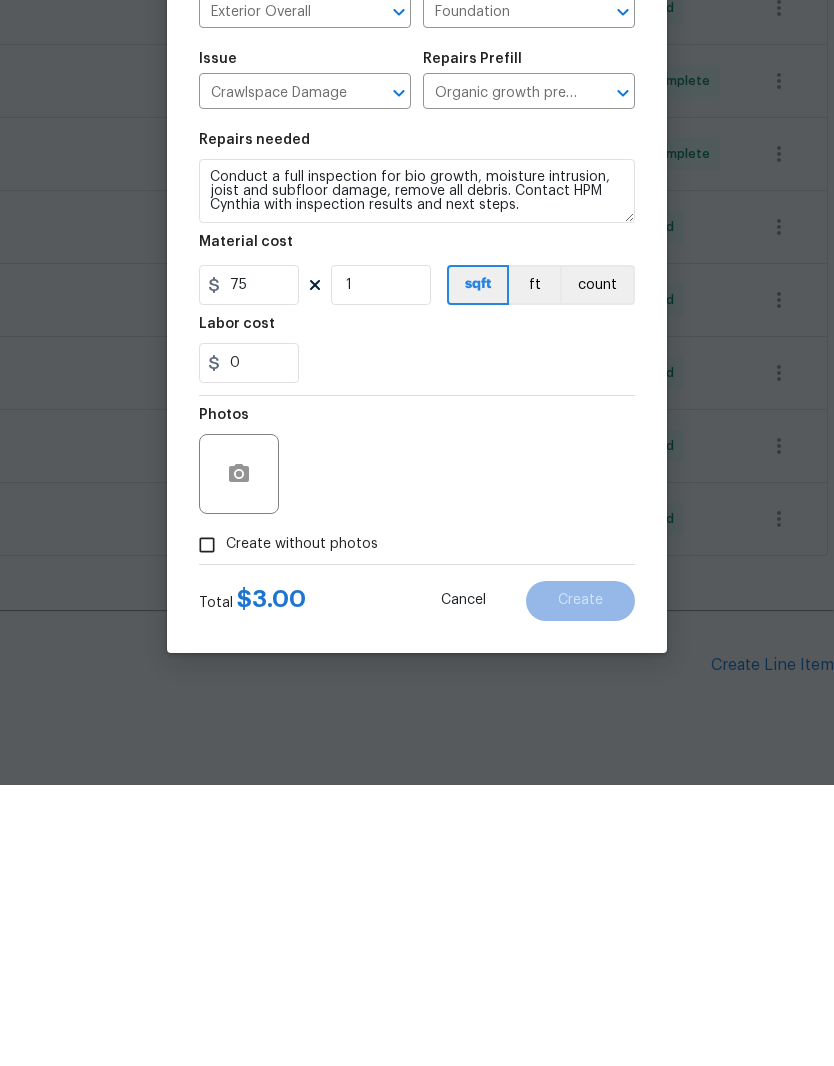 scroll, scrollTop: 82, scrollLeft: 0, axis: vertical 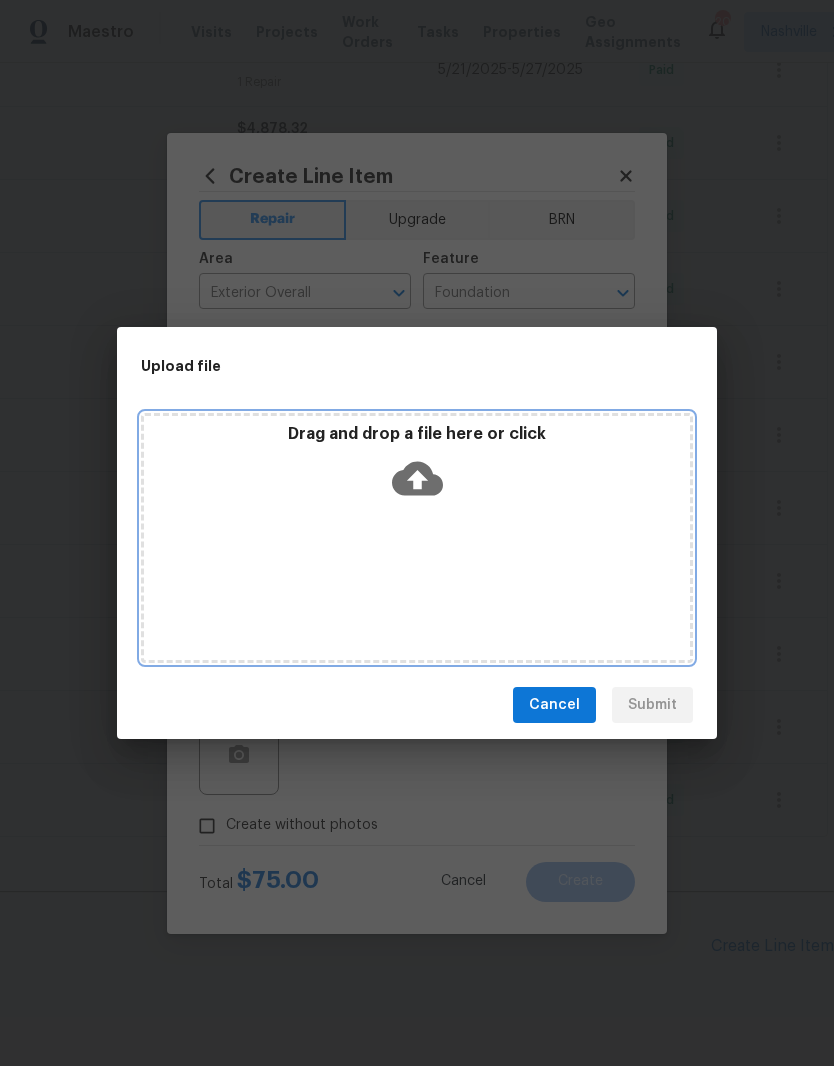 click on "Drag and drop a file here or click" at bounding box center (417, 538) 